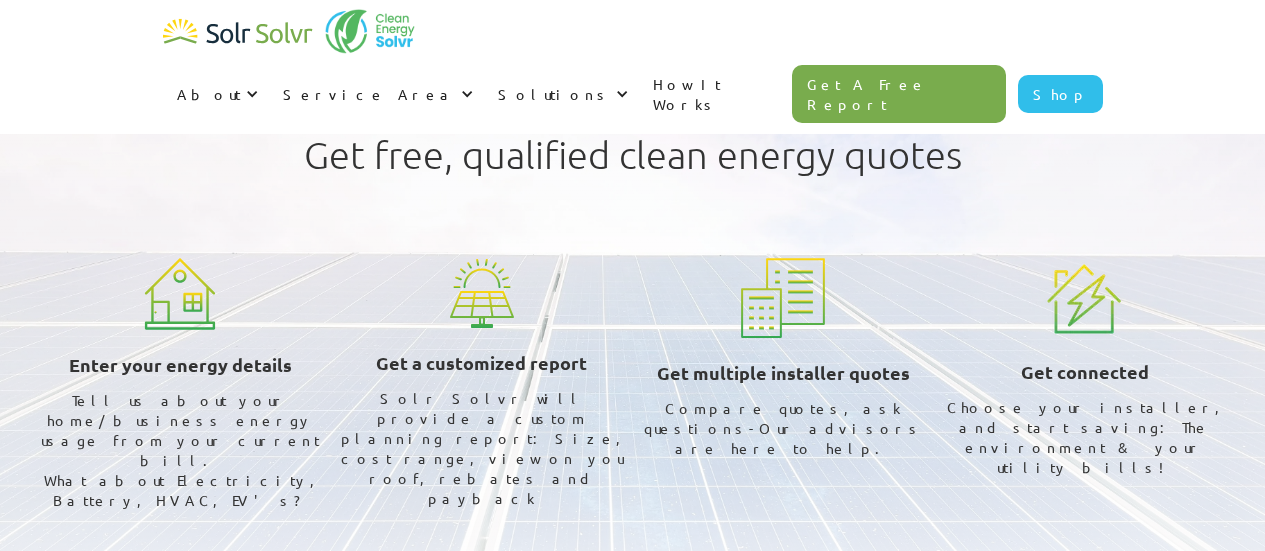 scroll, scrollTop: 0, scrollLeft: 0, axis: both 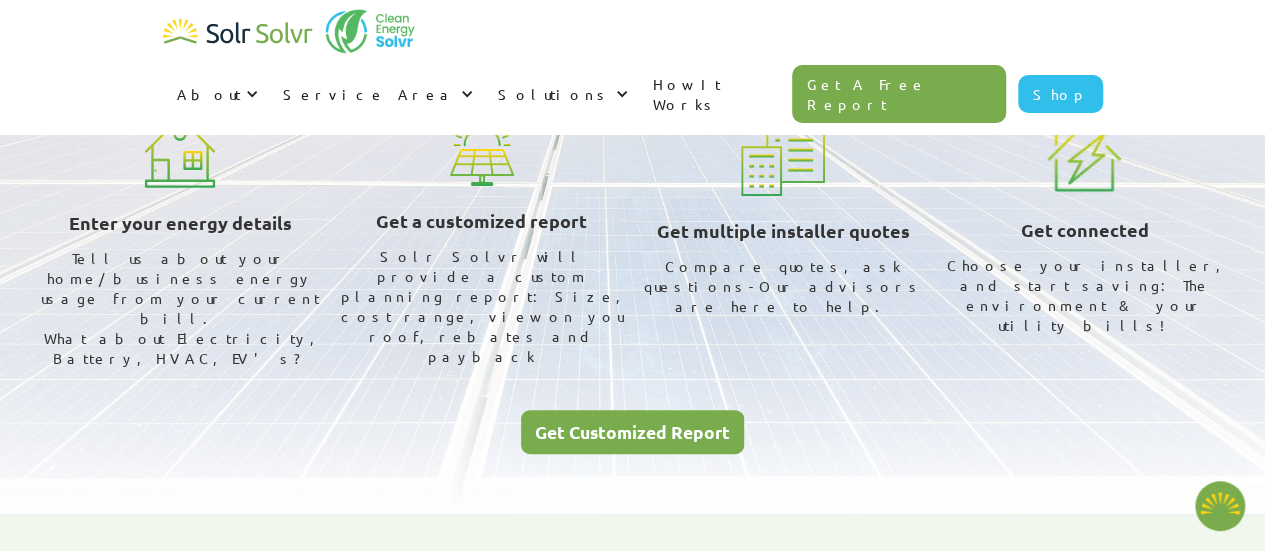 click on "Get Customized Report" at bounding box center (632, 432) 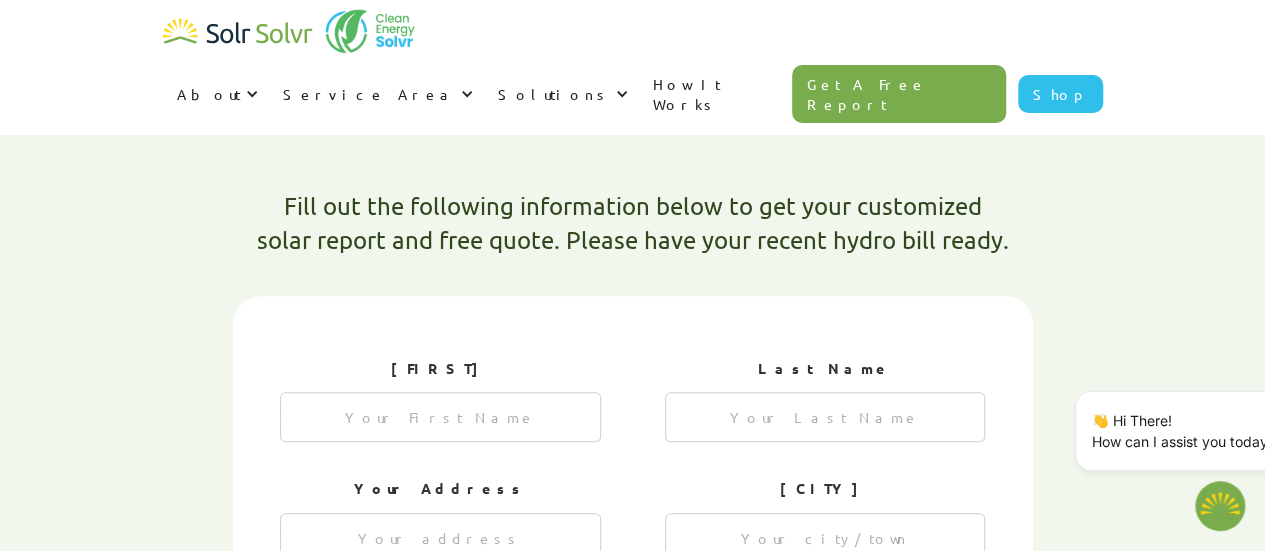 scroll, scrollTop: 536, scrollLeft: 0, axis: vertical 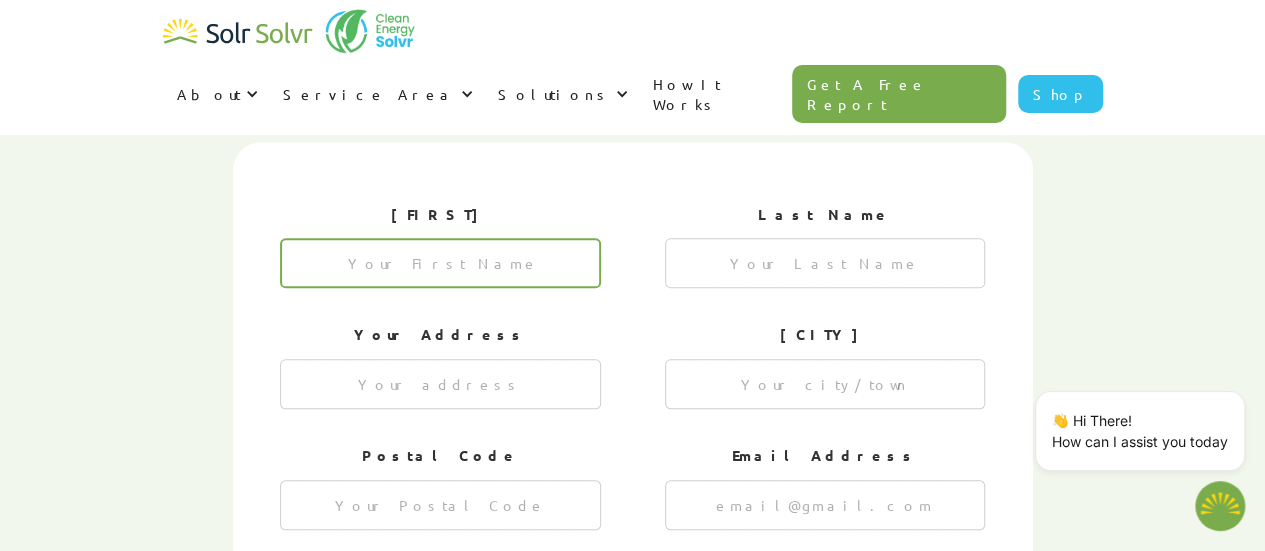 click at bounding box center (440, 263) 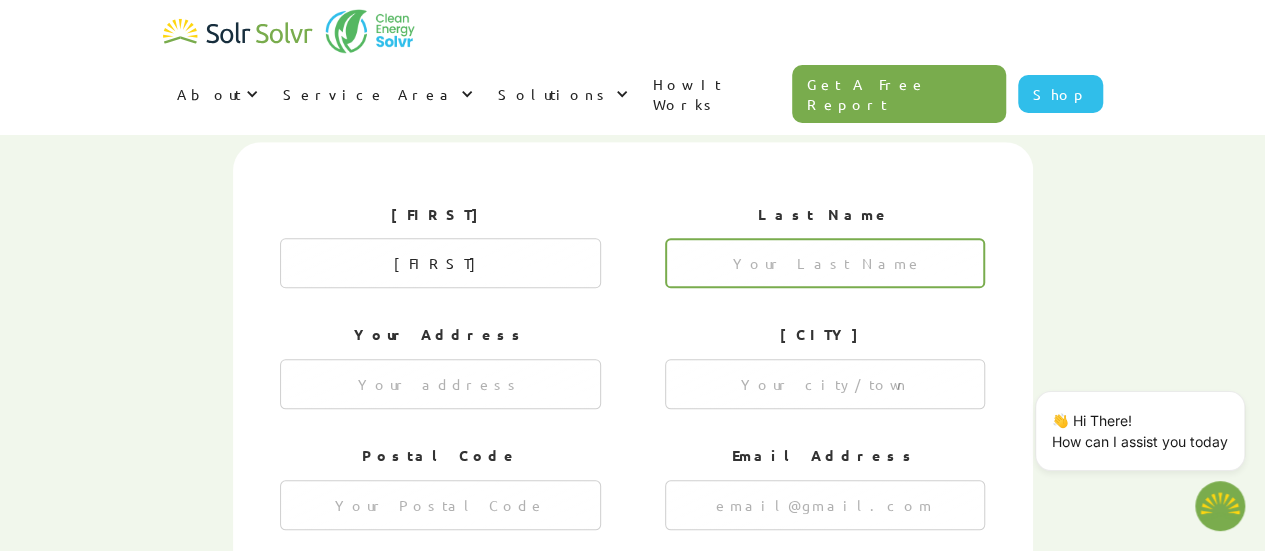 type on "[LAST]" 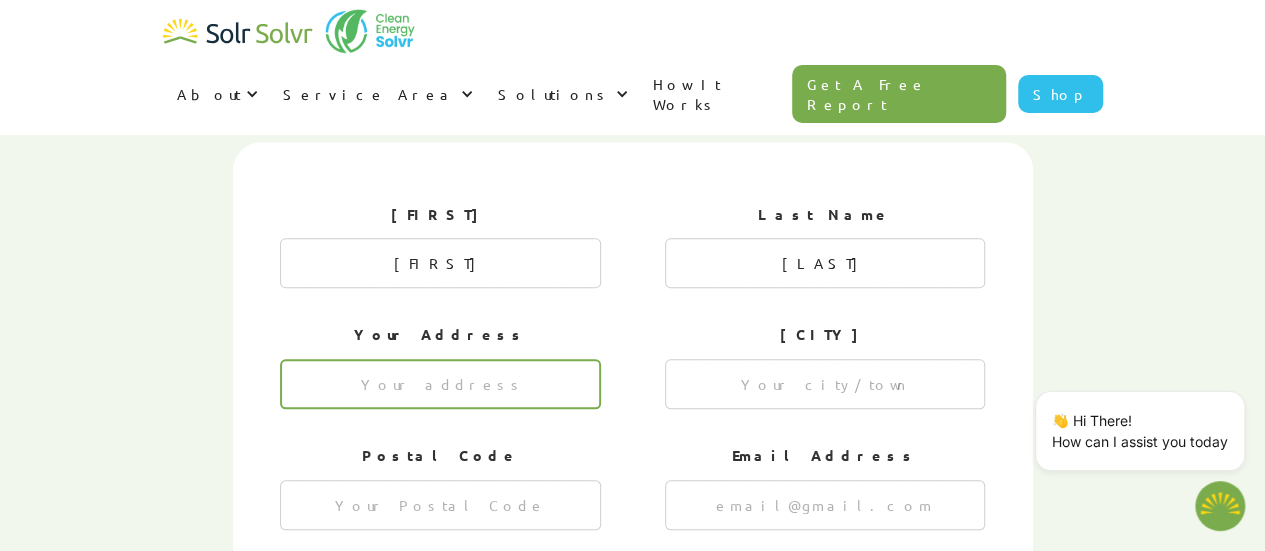 type on "[NUMBER] [STREET]" 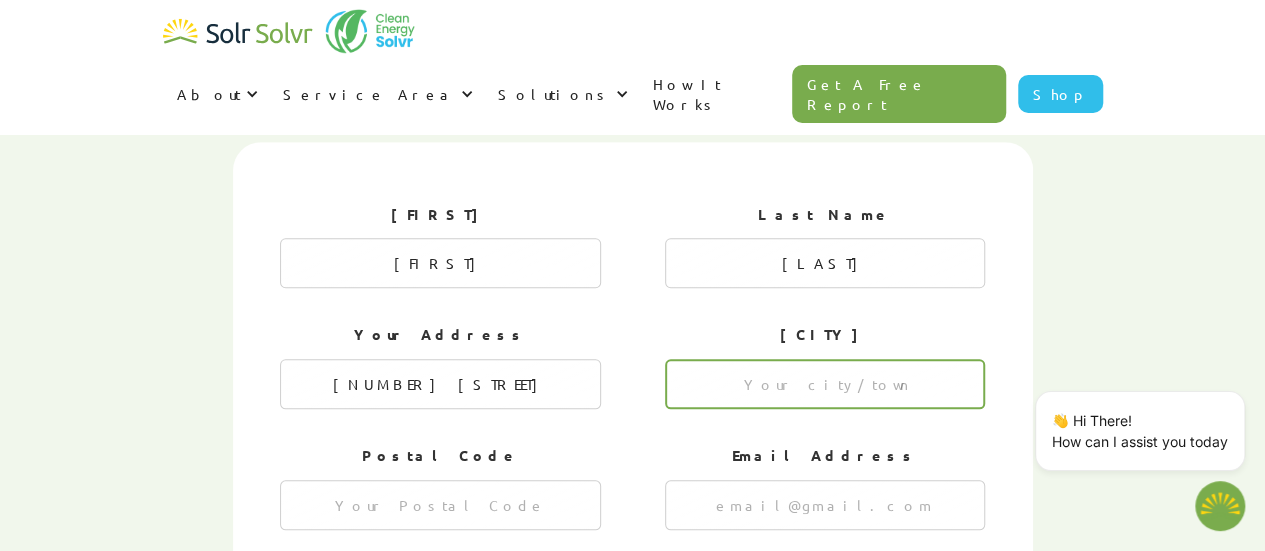 type on "[CITY]" 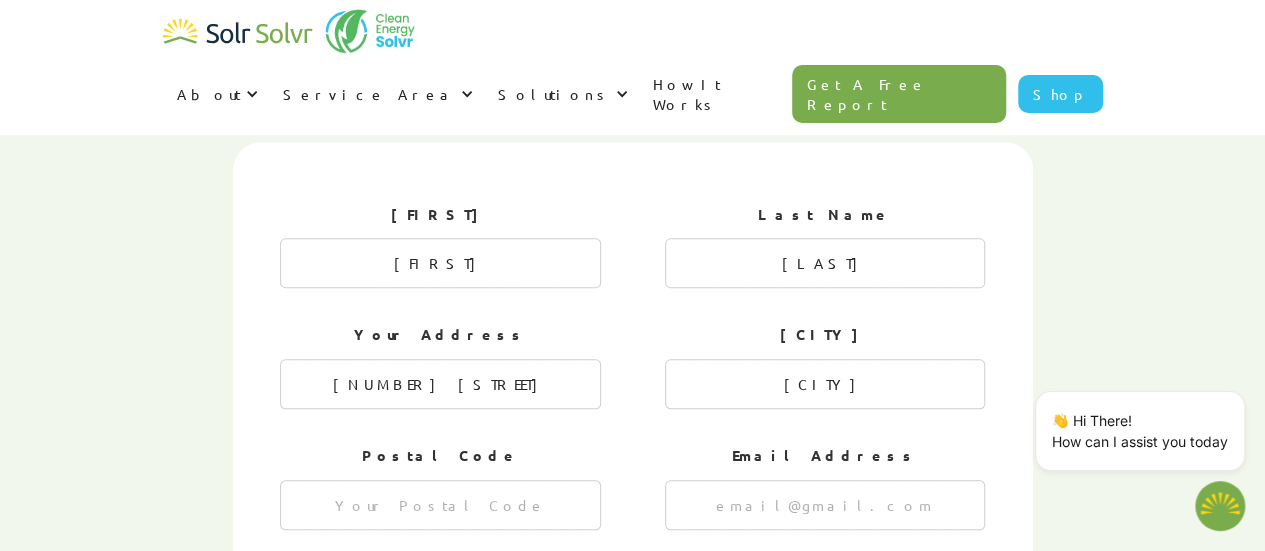 type on "[POSTAL_CODE]" 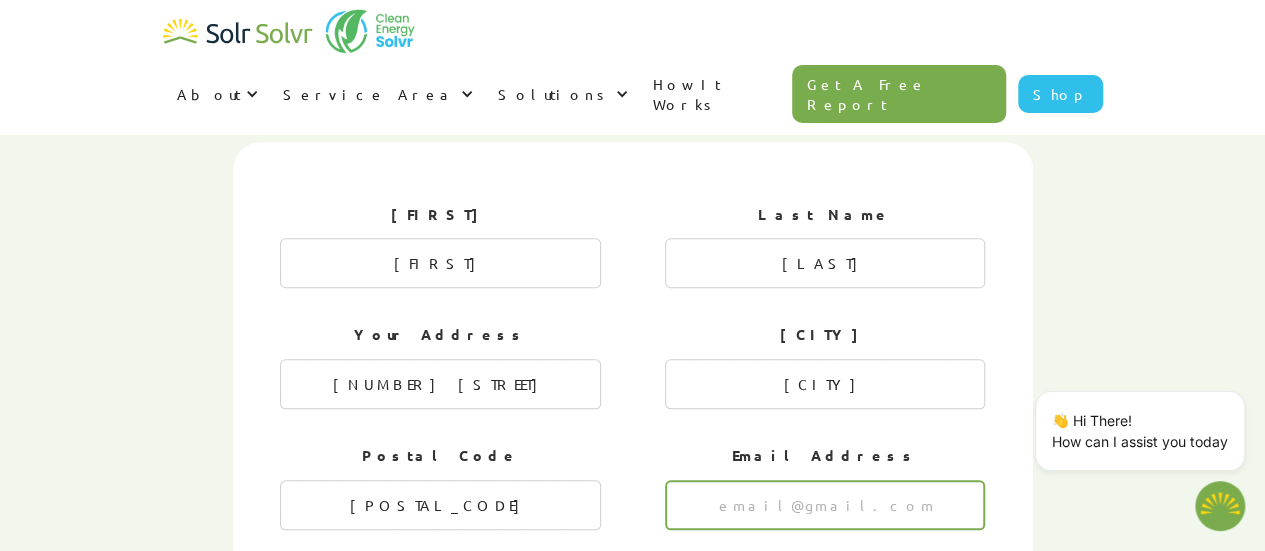 type on "[EMAIL]" 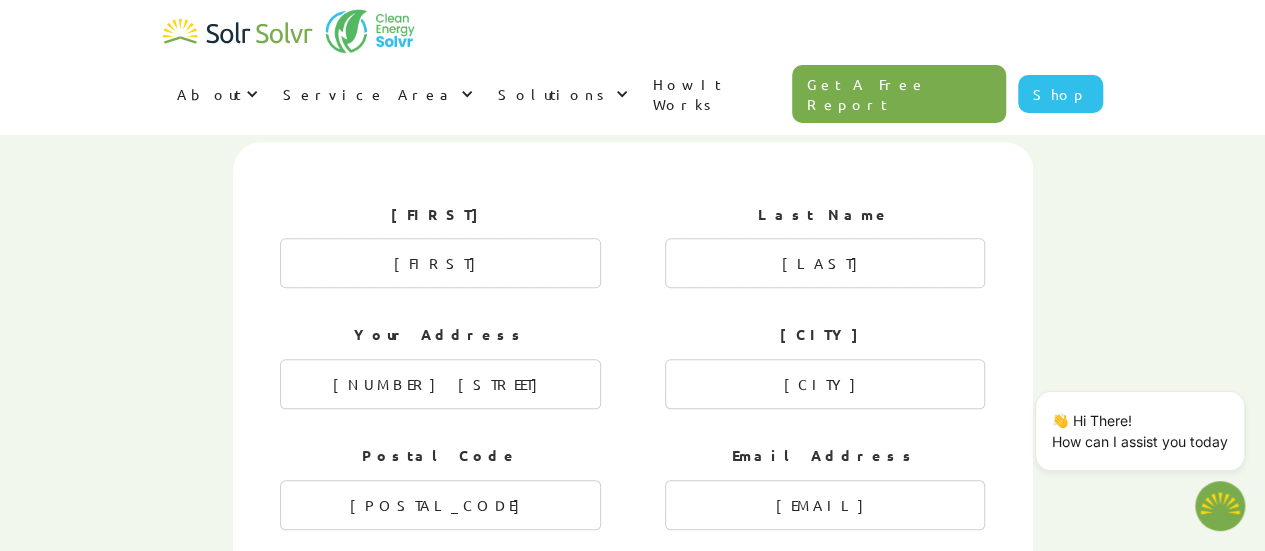 type on "[PHONE]" 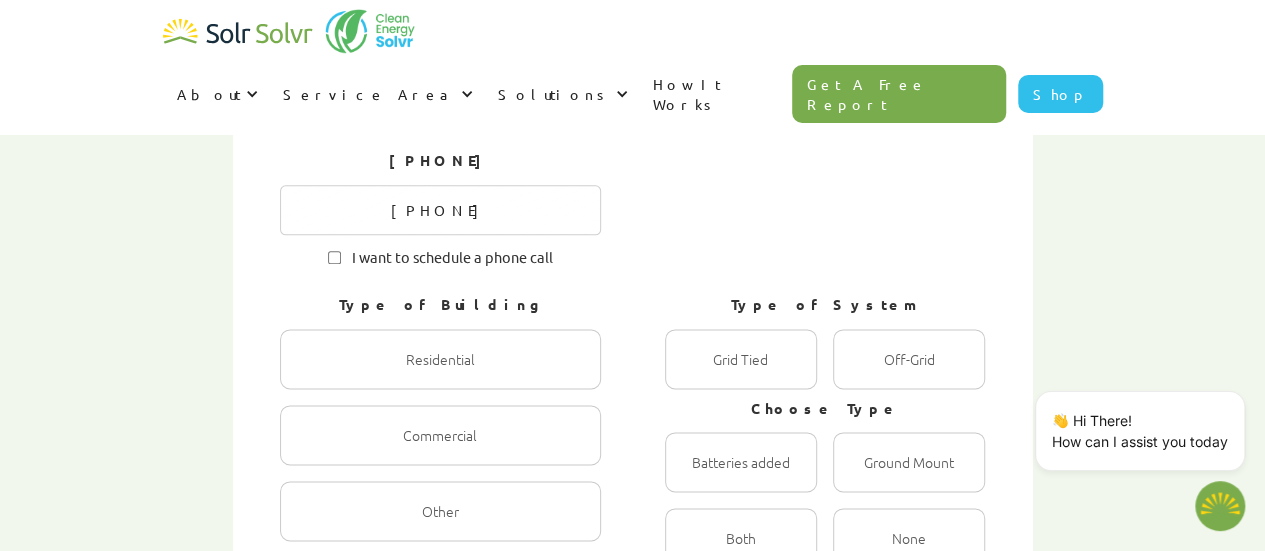 scroll, scrollTop: 1106, scrollLeft: 0, axis: vertical 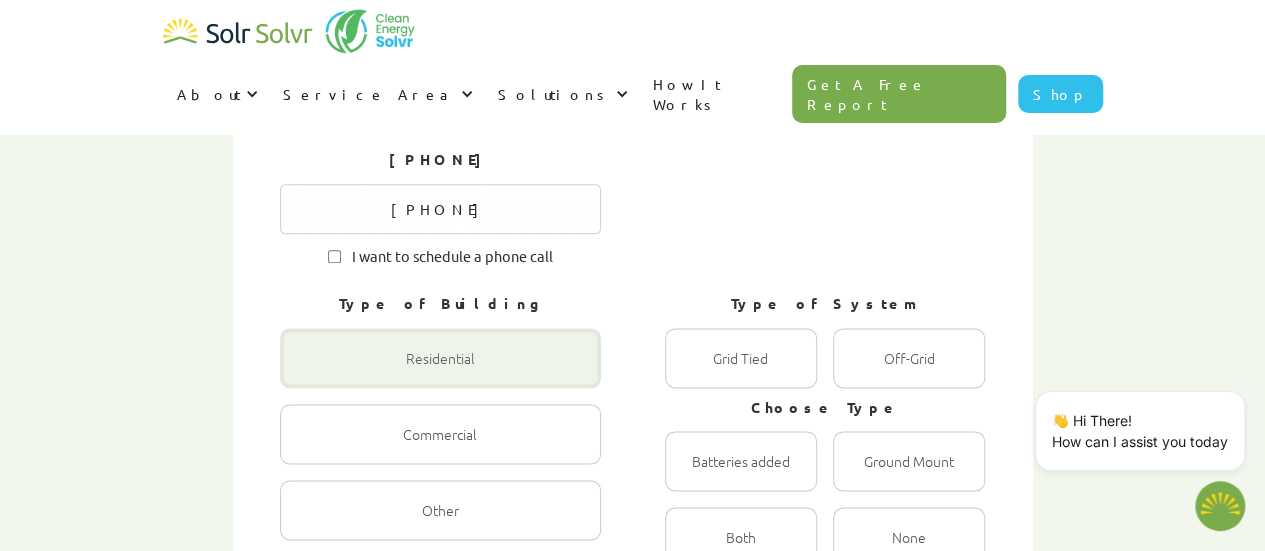 click at bounding box center [440, 358] 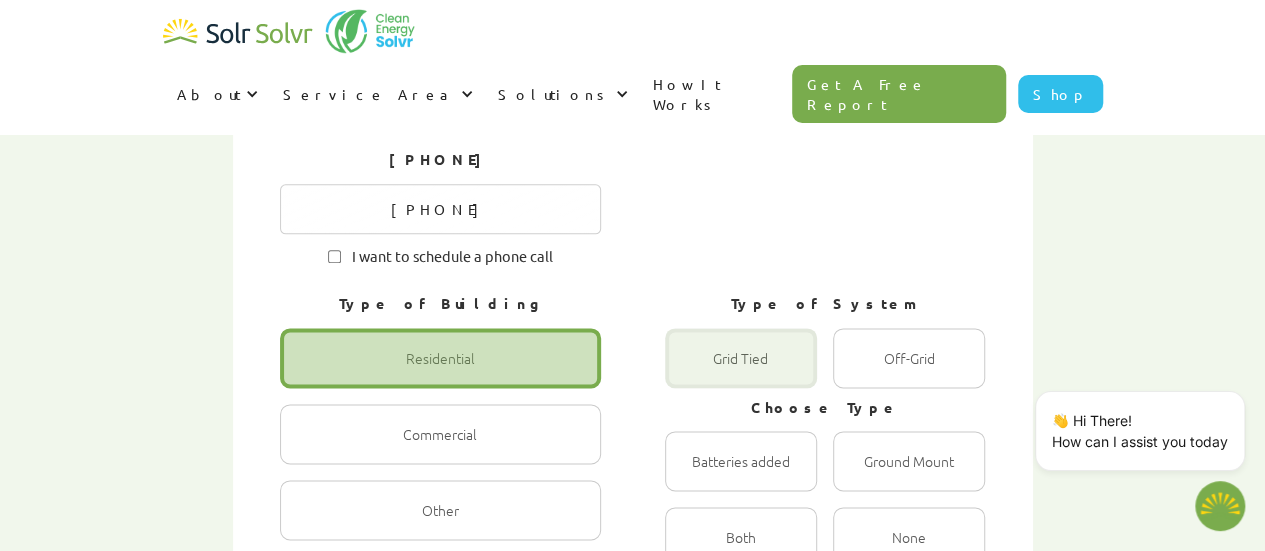 click at bounding box center [741, 358] 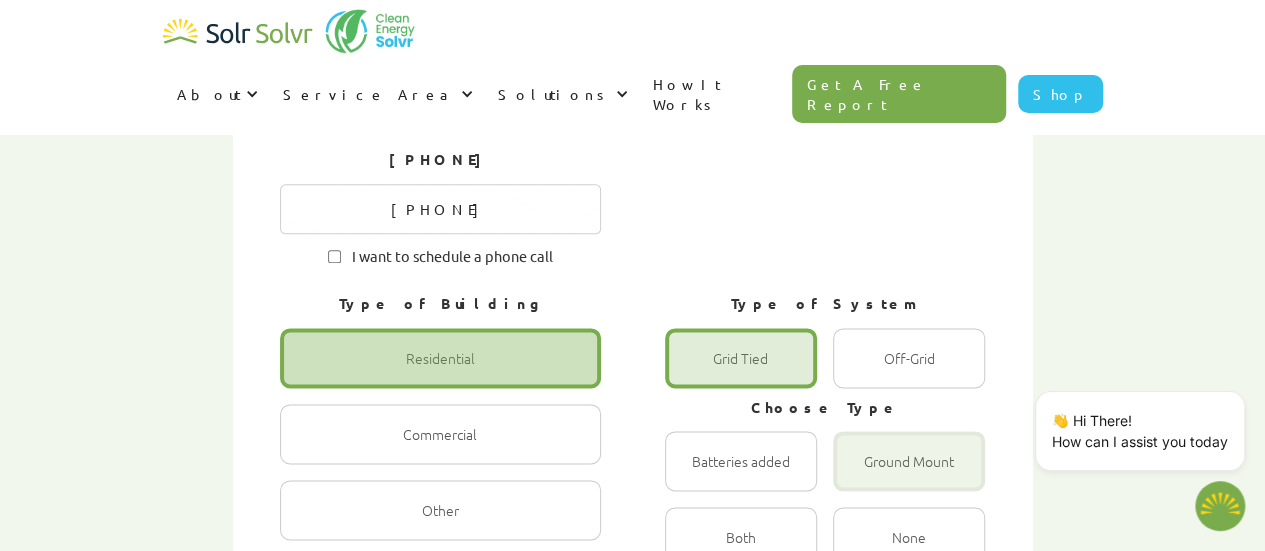 click at bounding box center (741, 358) 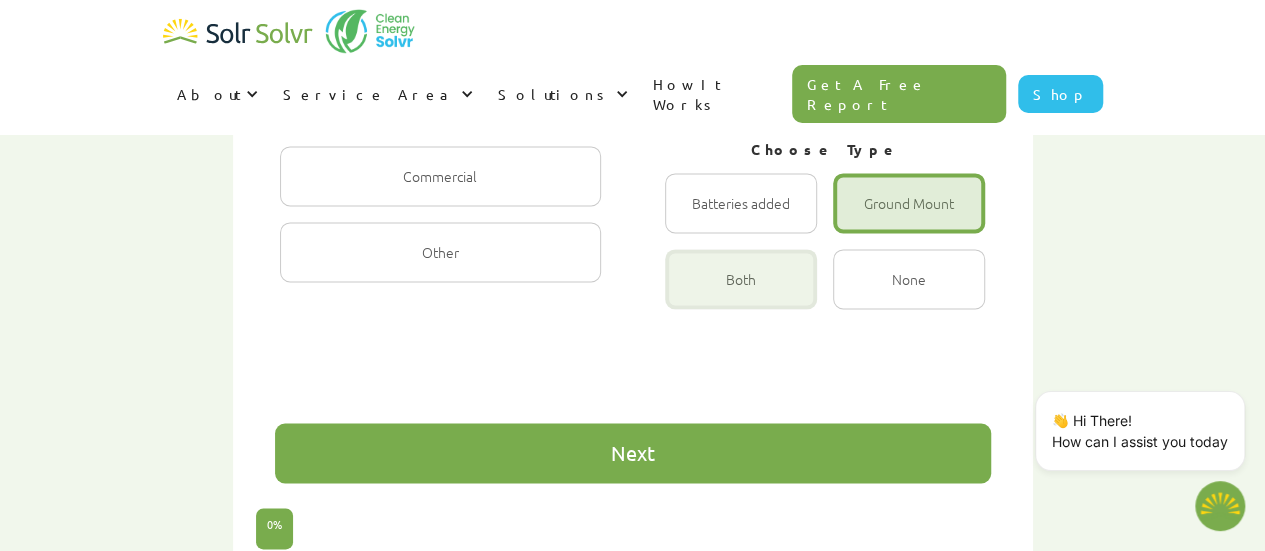 scroll, scrollTop: 1406, scrollLeft: 0, axis: vertical 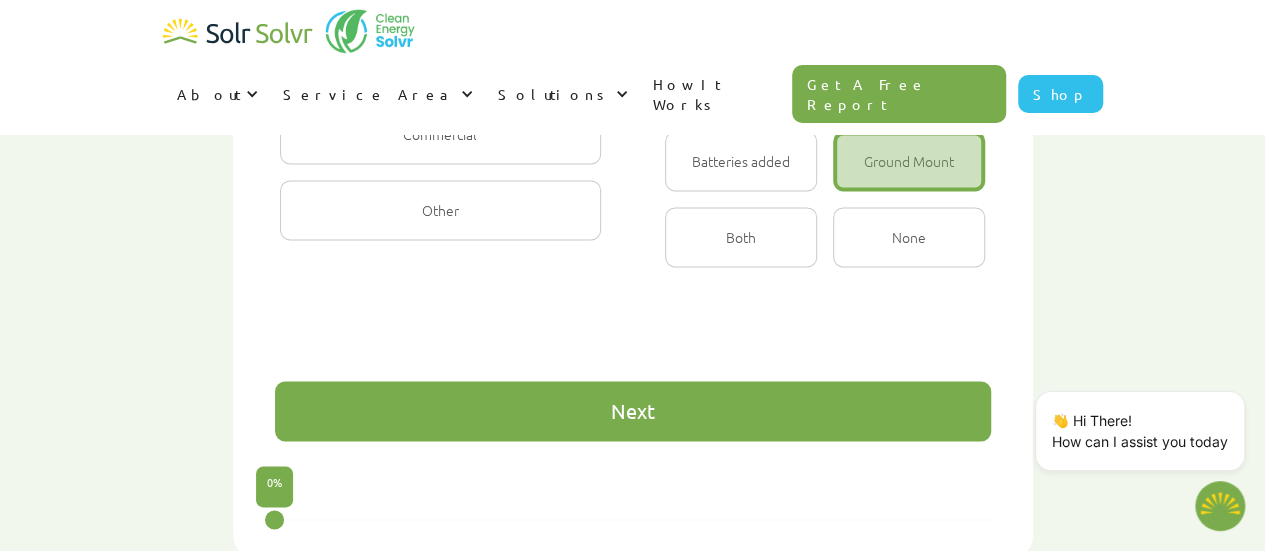 click on "Next" at bounding box center (633, 411) 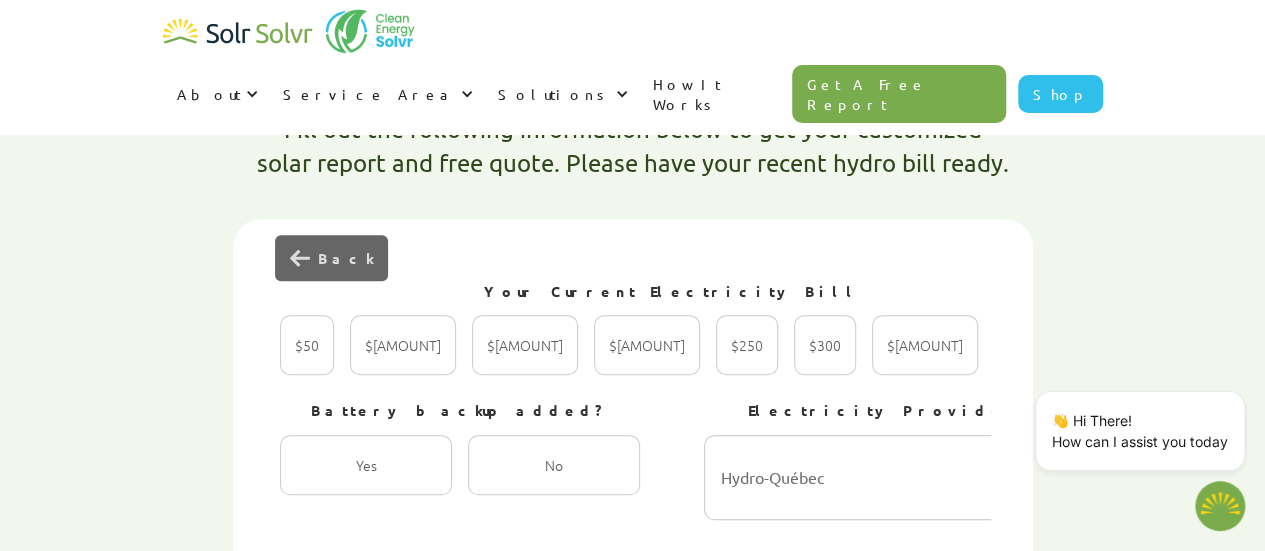 scroll, scrollTop: 611, scrollLeft: 0, axis: vertical 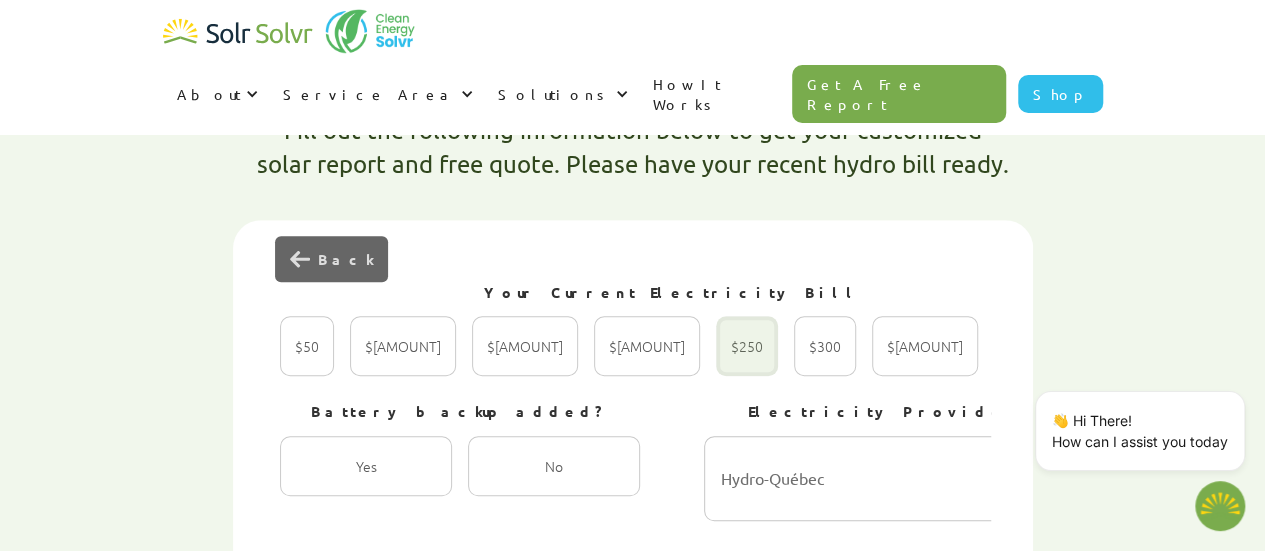 click at bounding box center [307, 346] 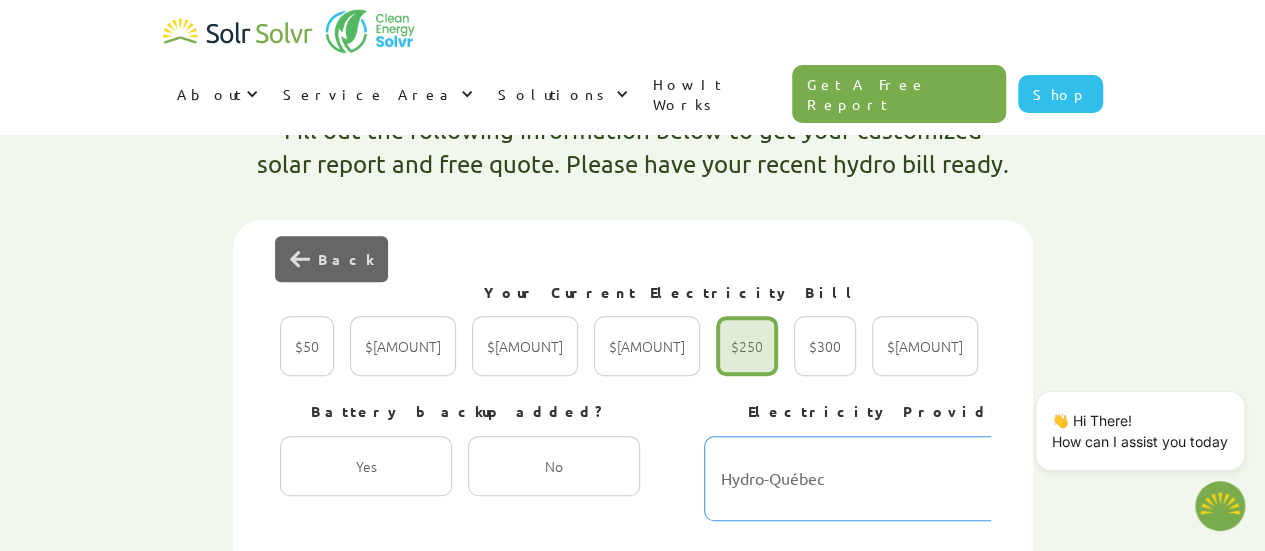 click on "[PROVIDER] [PROVIDER] [PROVIDER] [PROVIDER] [PROVIDER] [PROVIDER] [PROVIDER] [PROVIDER] [PROVIDER] [PROVIDER] [PROVIDER] [PROVIDER] [PROVIDER] [PROVIDER] [PROVIDER] [PROVIDER]" at bounding box center (884, 478) 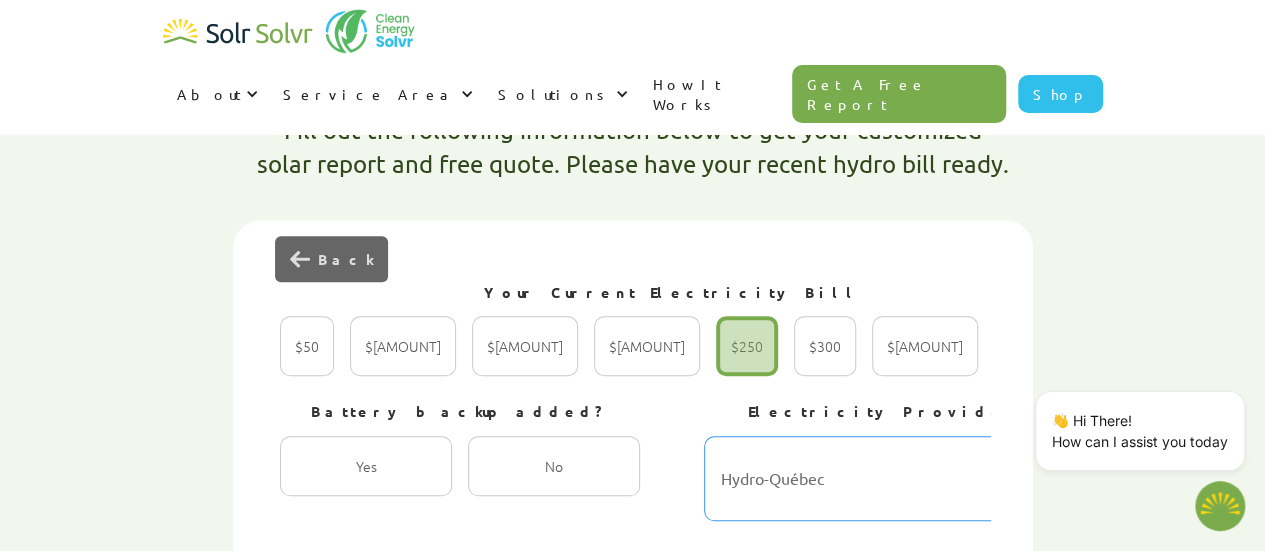 select on "[UTILITY]" 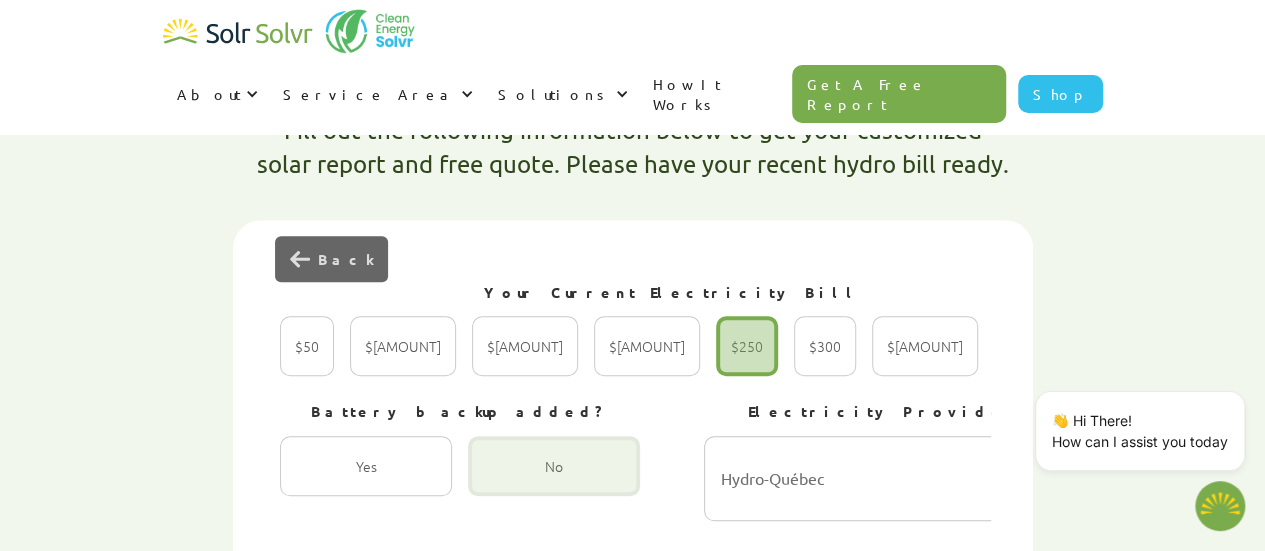 click at bounding box center (366, 466) 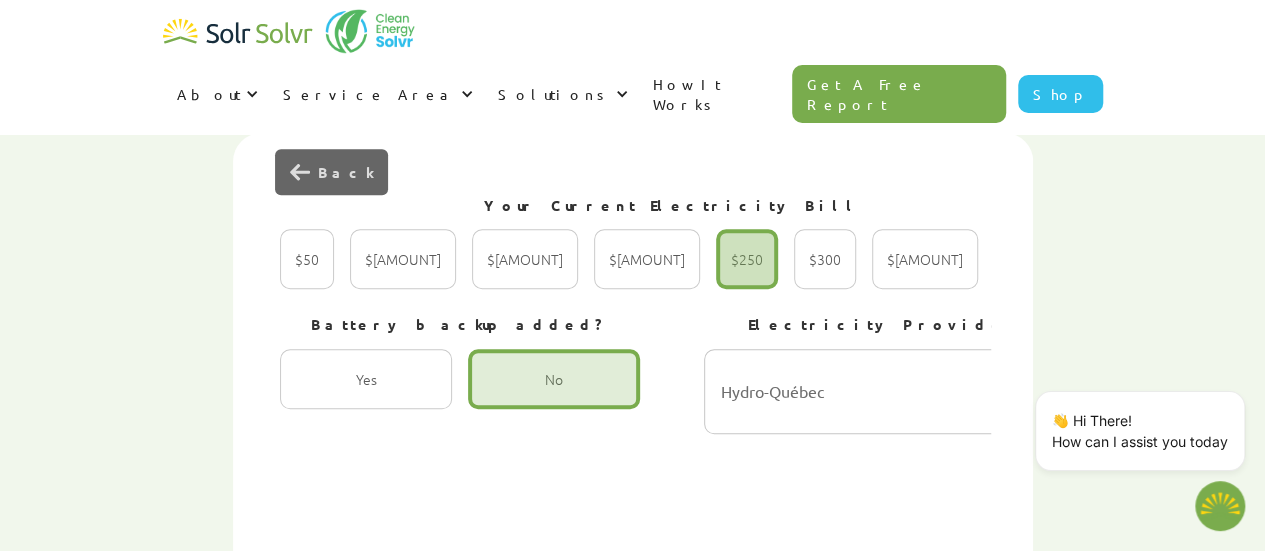 scroll, scrollTop: 697, scrollLeft: 0, axis: vertical 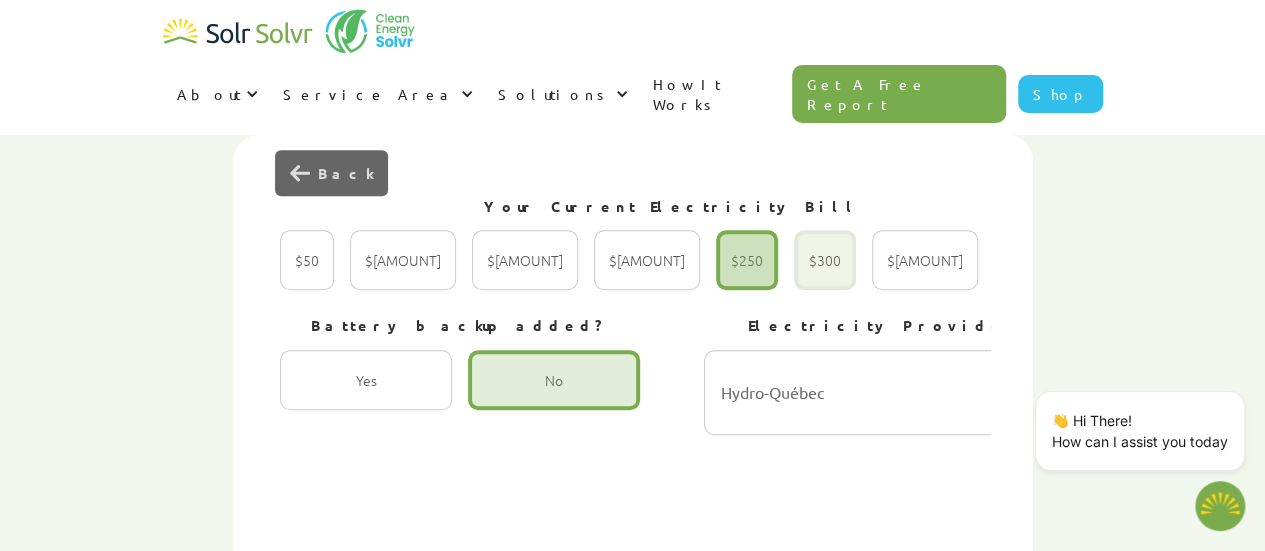 click at bounding box center (307, 260) 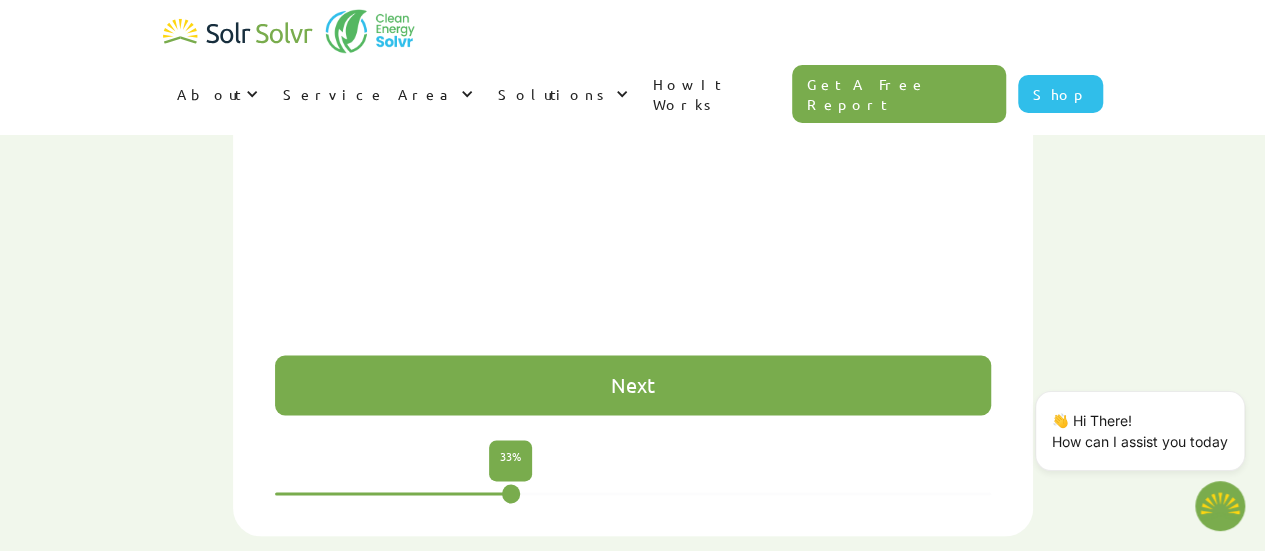 scroll, scrollTop: 1433, scrollLeft: 0, axis: vertical 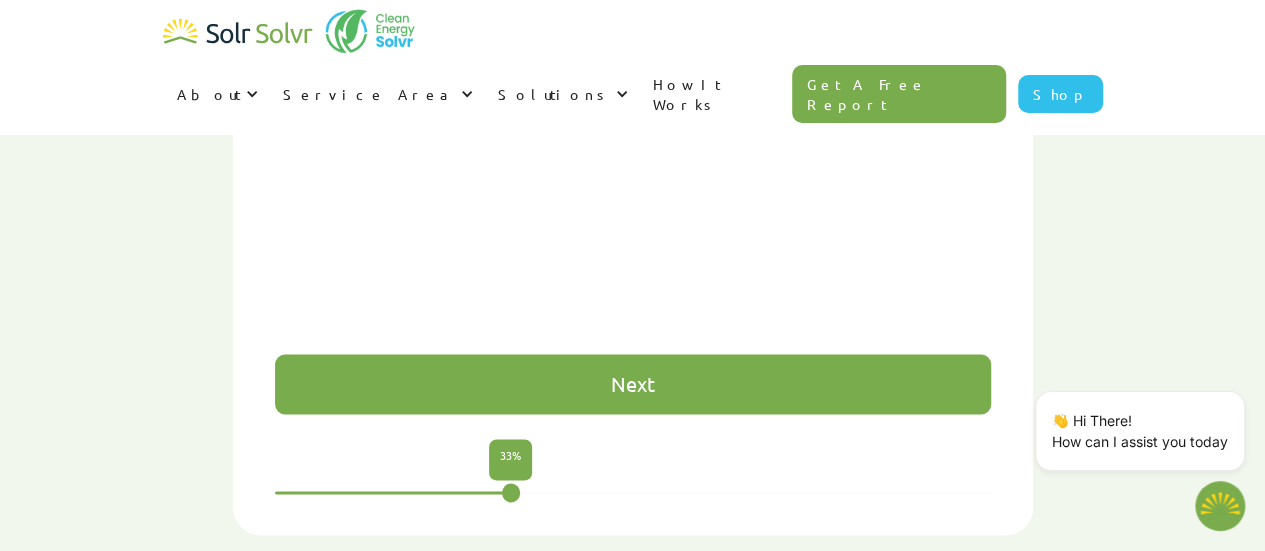 click on "Next" at bounding box center [633, 384] 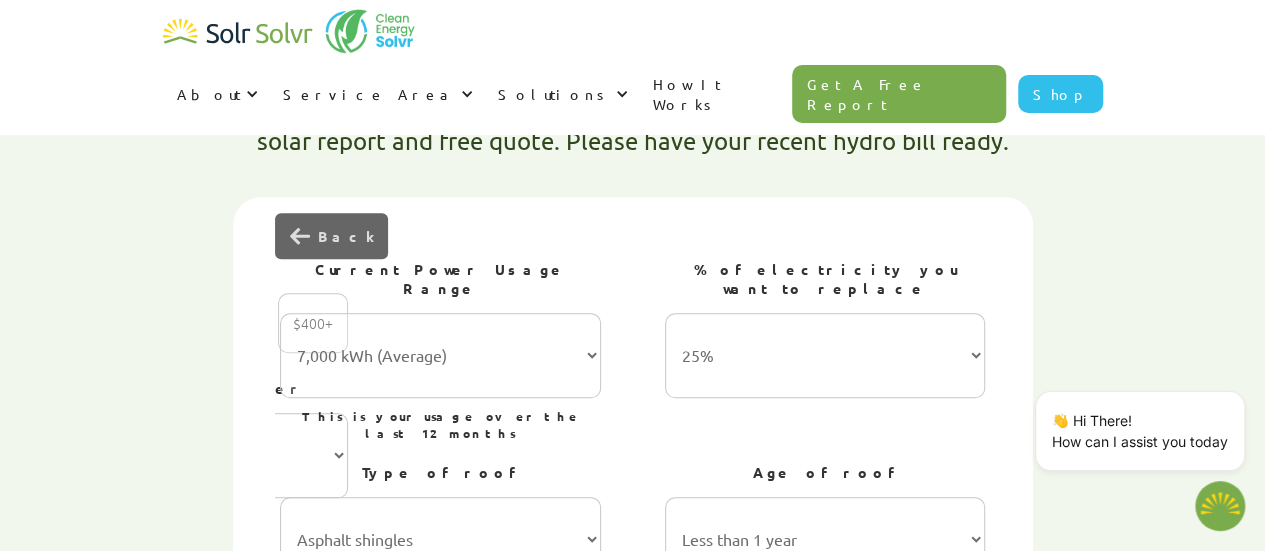 scroll, scrollTop: 633, scrollLeft: 0, axis: vertical 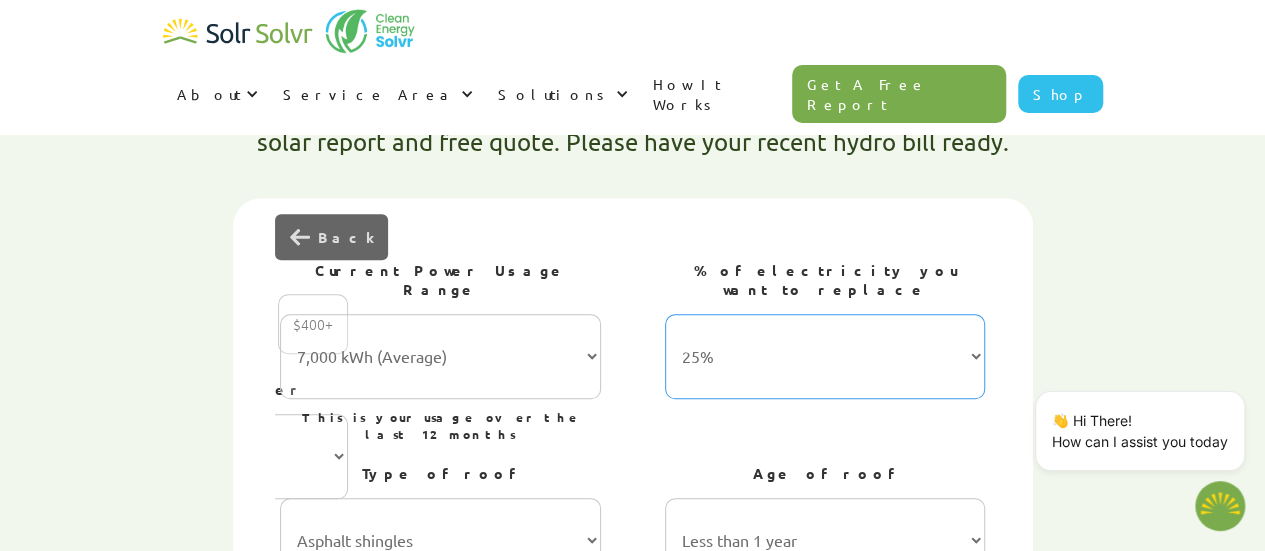 click on "25% 50% 75% 100%" at bounding box center [825, 356] 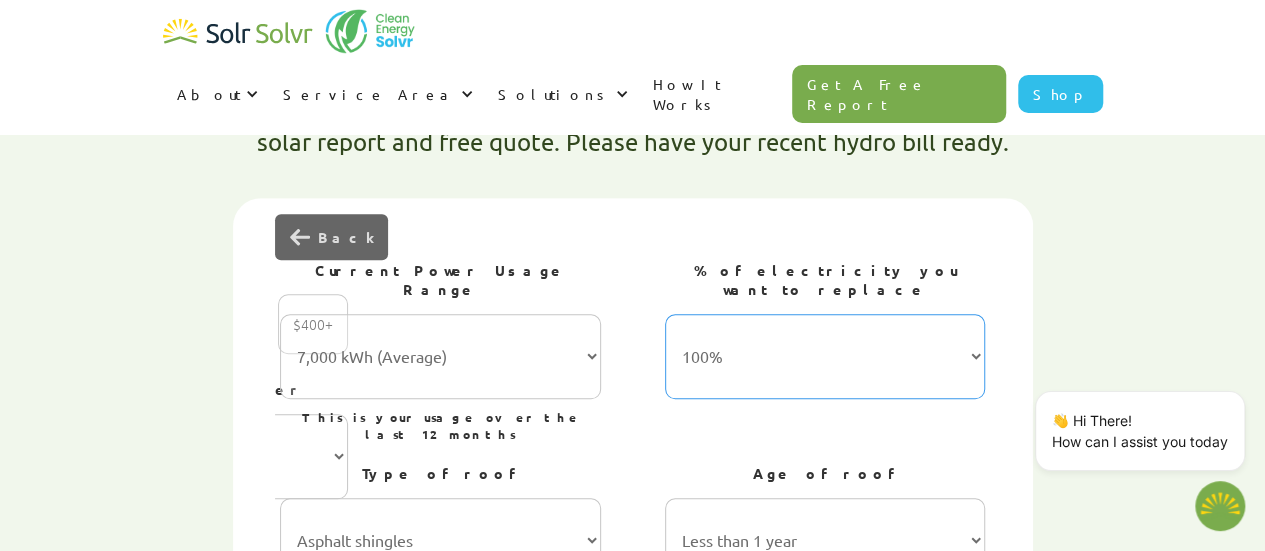 click on "25% 50% 75% 100%" at bounding box center [825, 356] 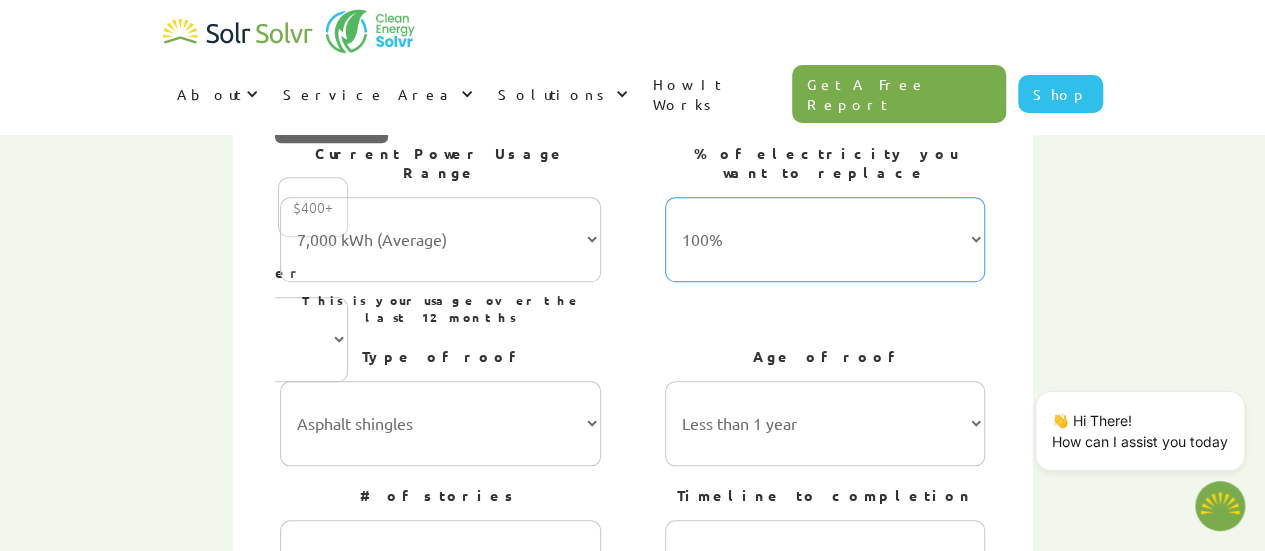 scroll, scrollTop: 754, scrollLeft: 0, axis: vertical 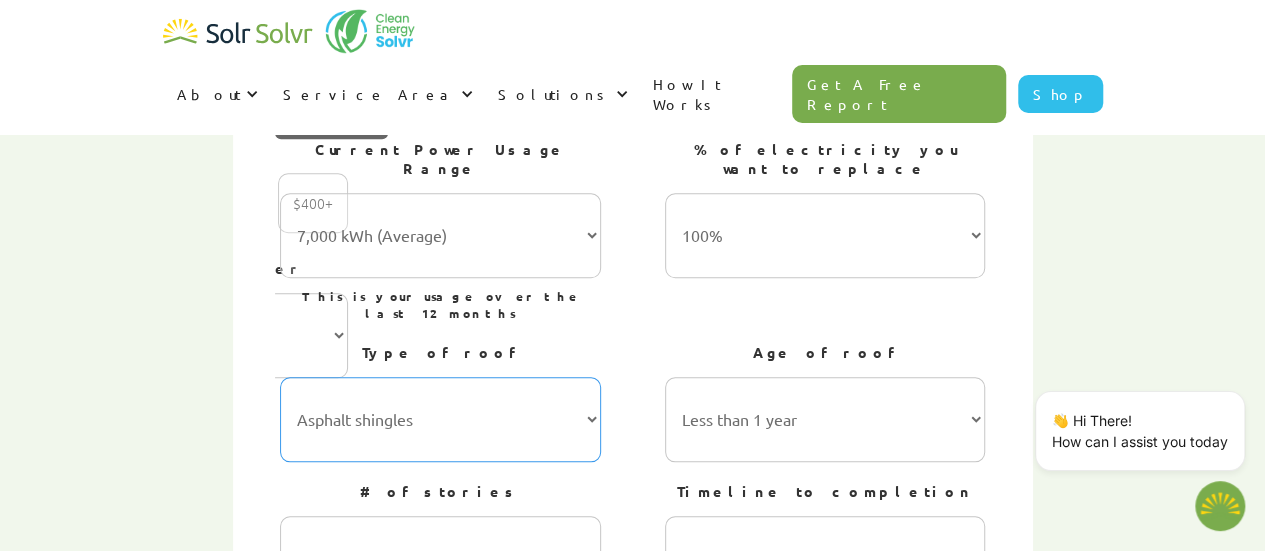 click on "Asphalt shingles Metal roofing Stone-coated steel Slate Rubber slate Clay and concrete tiles Built-up roofing" at bounding box center (440, 419) 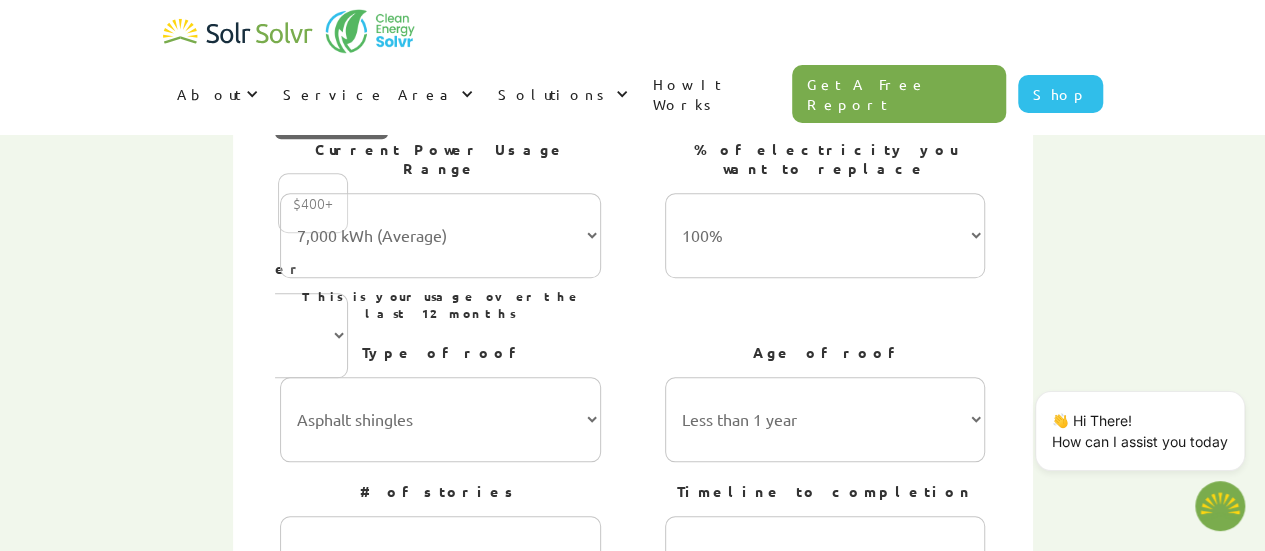 click on "Type of roof Asphalt shingles Metal roofing Stone-coated steel Slate Rubber slate Clay and concrete tiles Built-up roofing Age of roof Less than 1 year 1-5 years 5-10 years 10-15 years 20-30 years 30+ years" at bounding box center (632, 402) 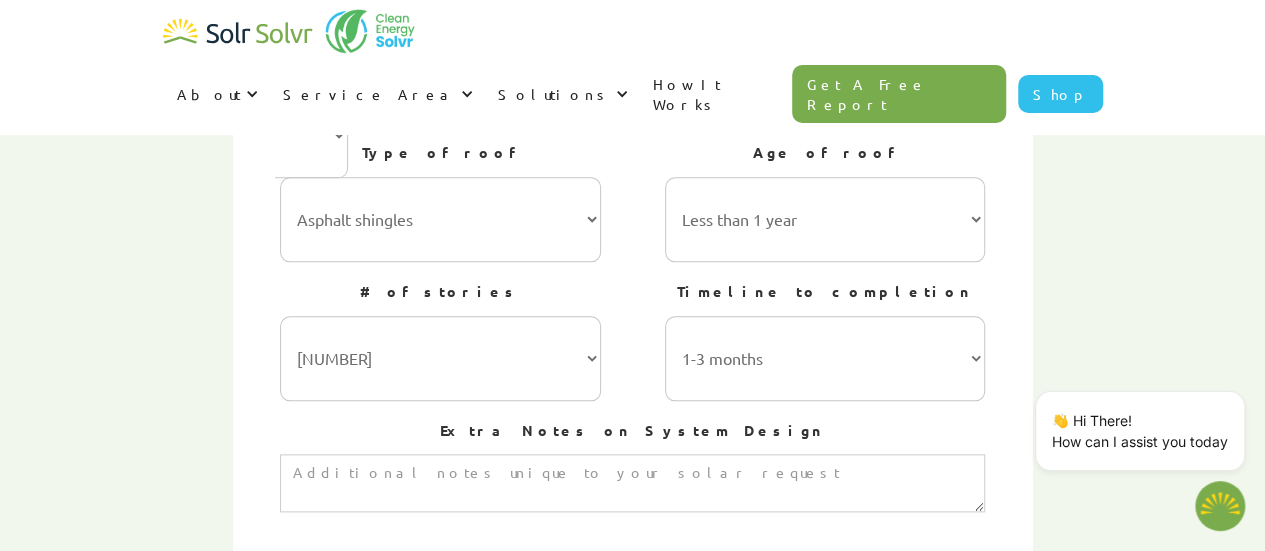scroll, scrollTop: 958, scrollLeft: 0, axis: vertical 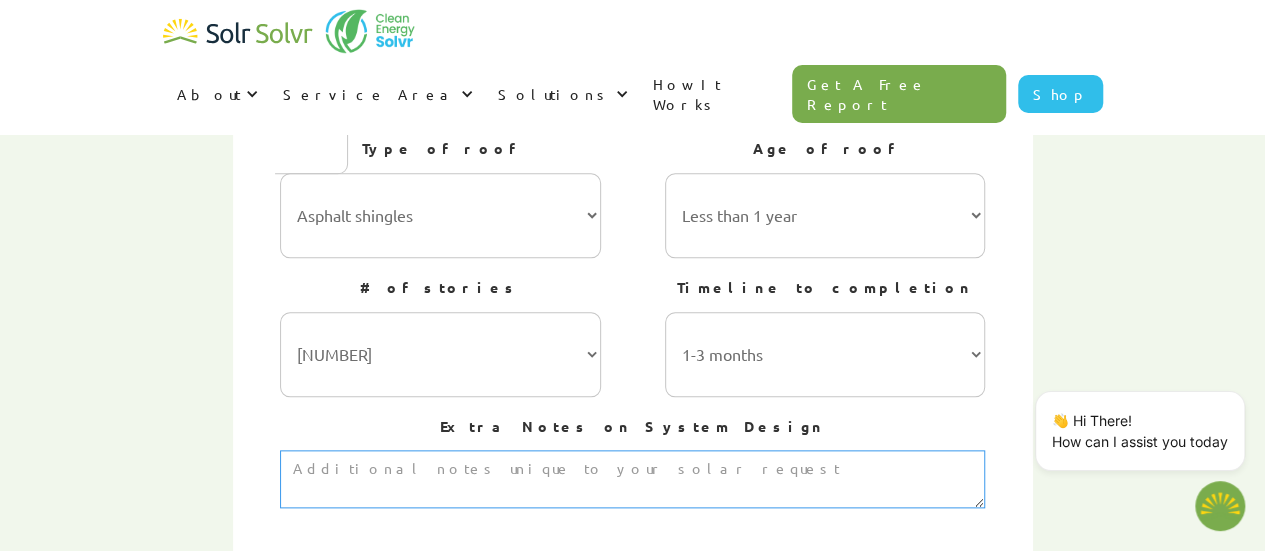 click at bounding box center (632, 479) 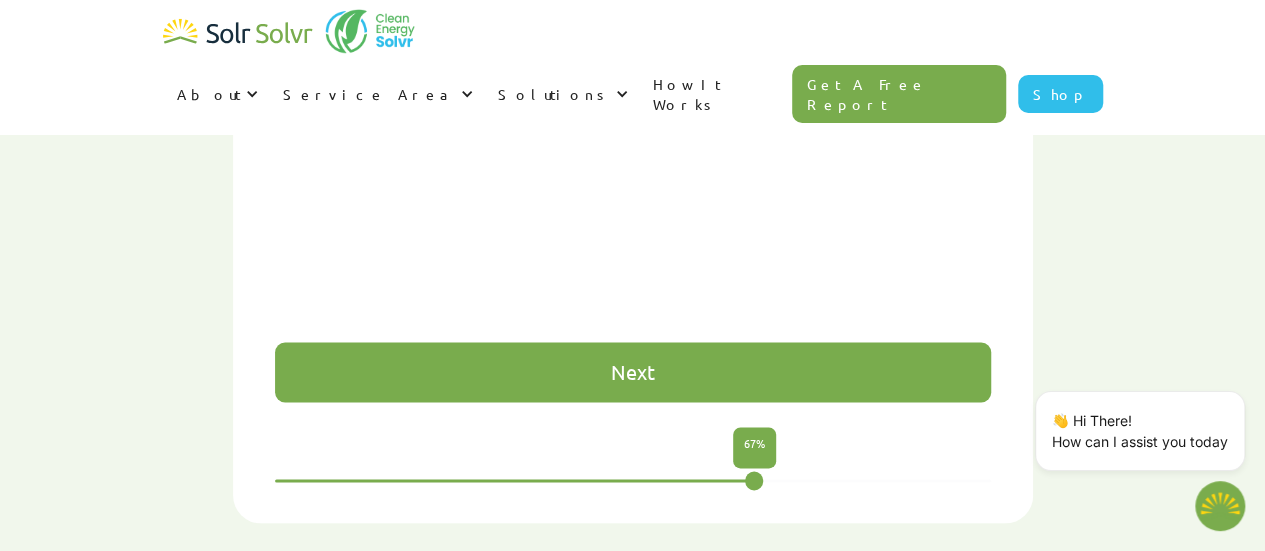 scroll, scrollTop: 1446, scrollLeft: 0, axis: vertical 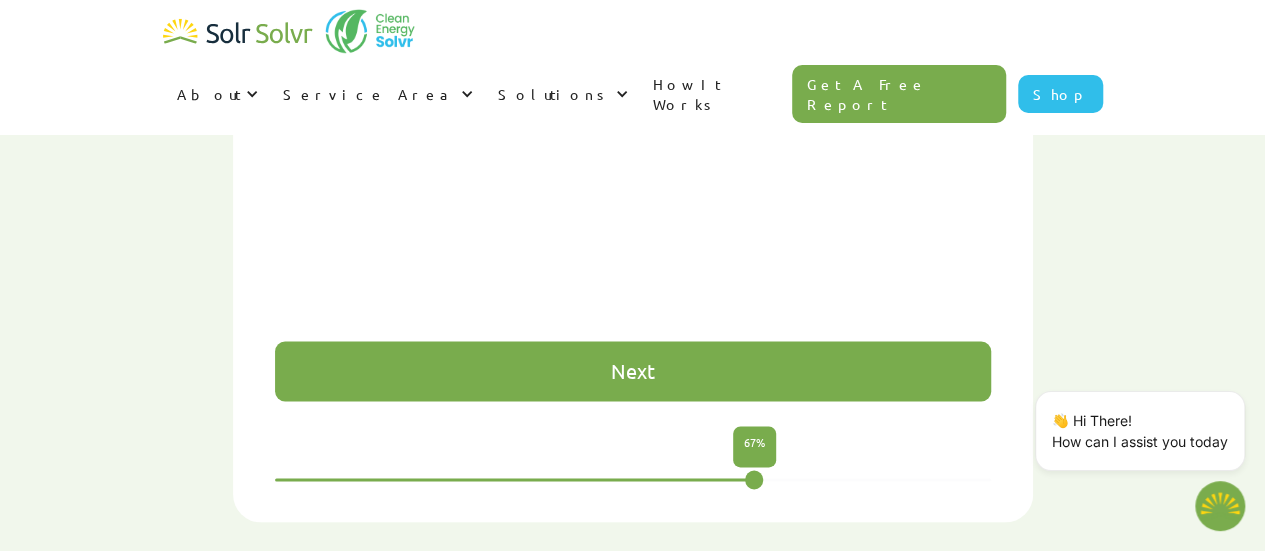 type on "House is on a large plot of land. Lots of room for ground mounted system. Newly built home (September [YEAR]). Hydro averages around $[AMOUNT] a month over the year." 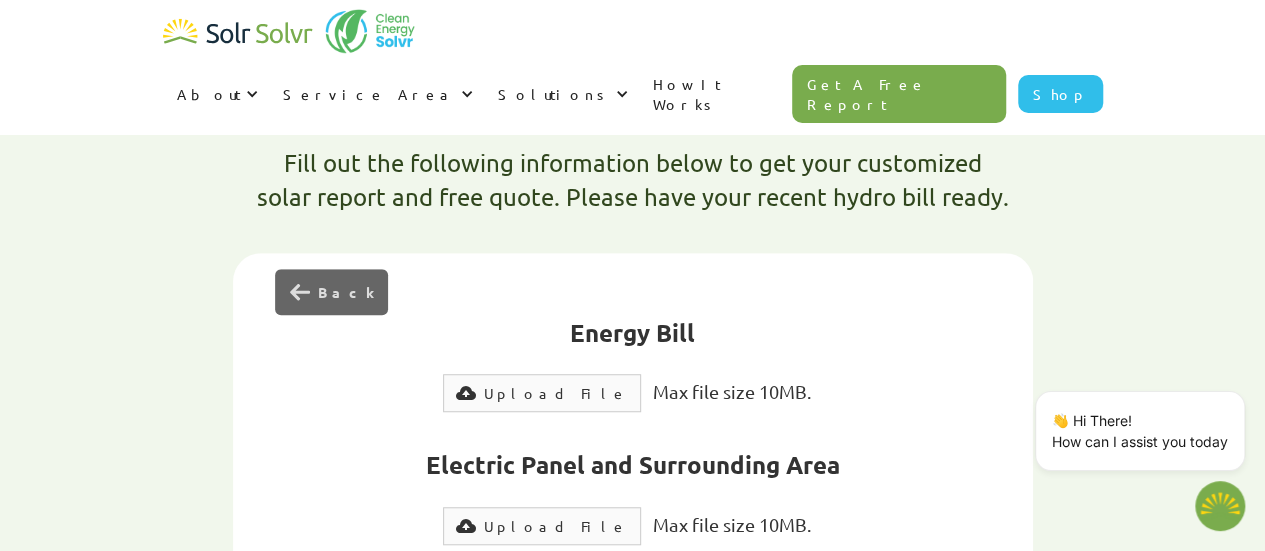 scroll, scrollTop: 577, scrollLeft: 0, axis: vertical 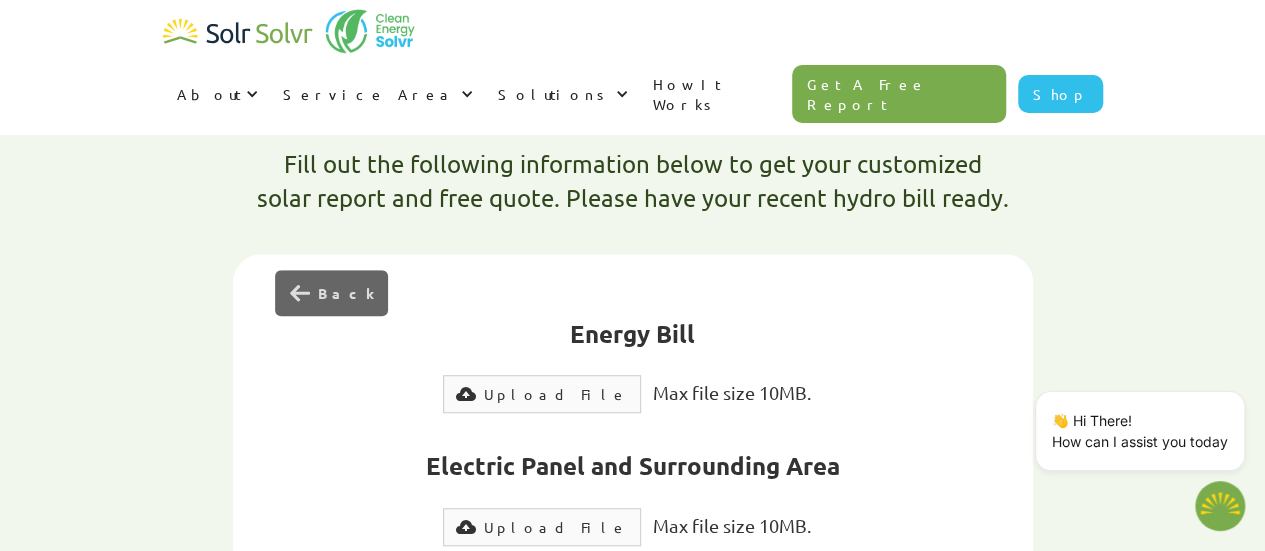 click on "Upload File" at bounding box center [556, 527] 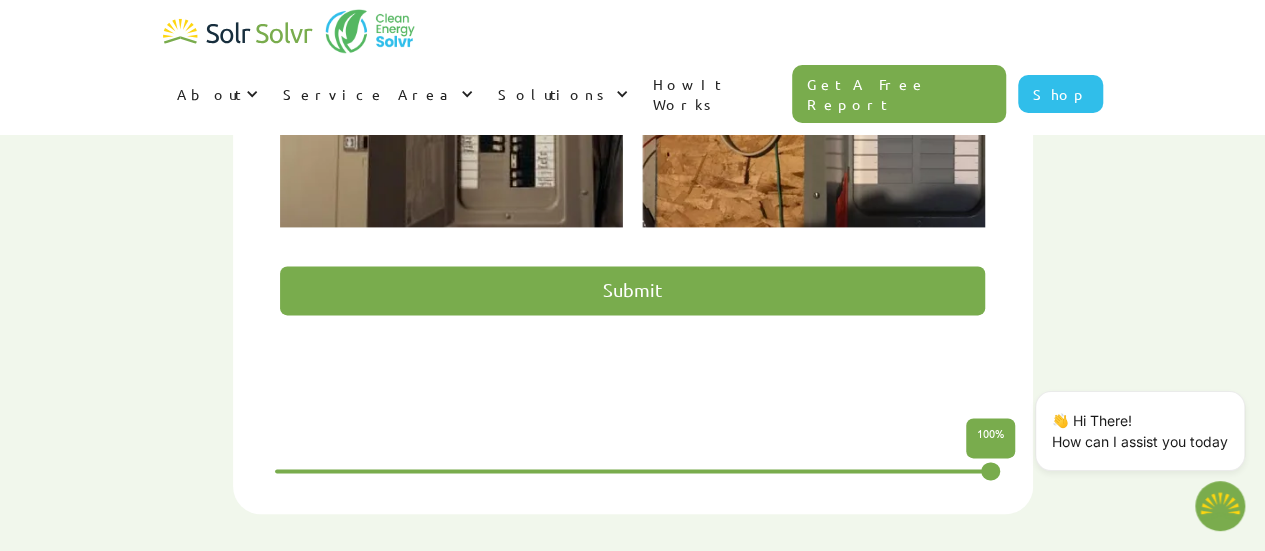 scroll, scrollTop: 1325, scrollLeft: 0, axis: vertical 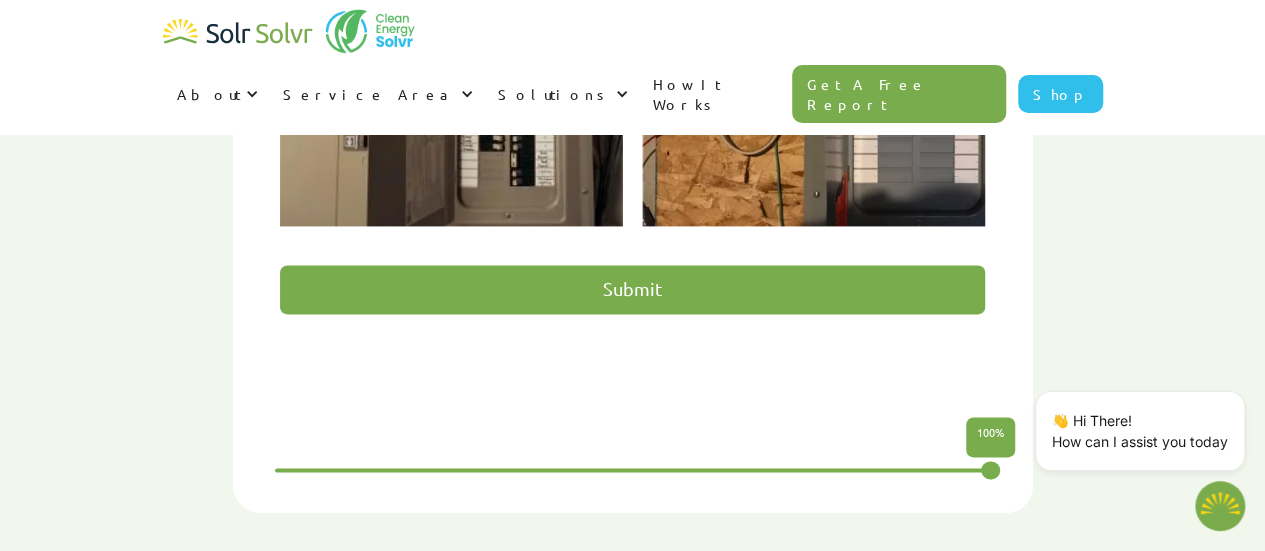 click on "Submit" at bounding box center (632, 289) 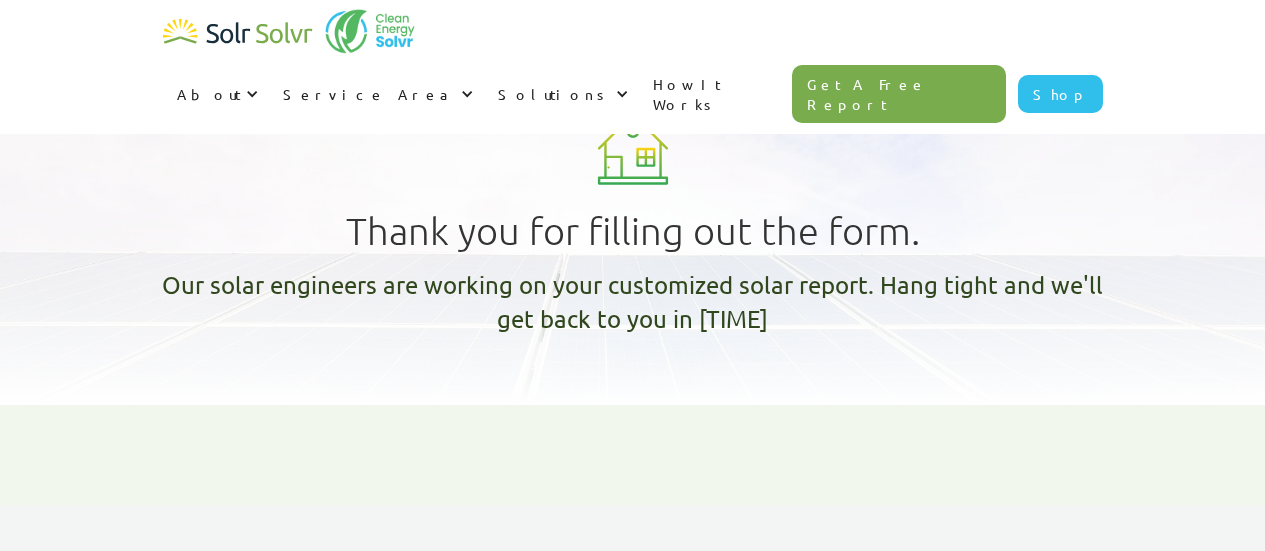 scroll, scrollTop: 0, scrollLeft: 0, axis: both 